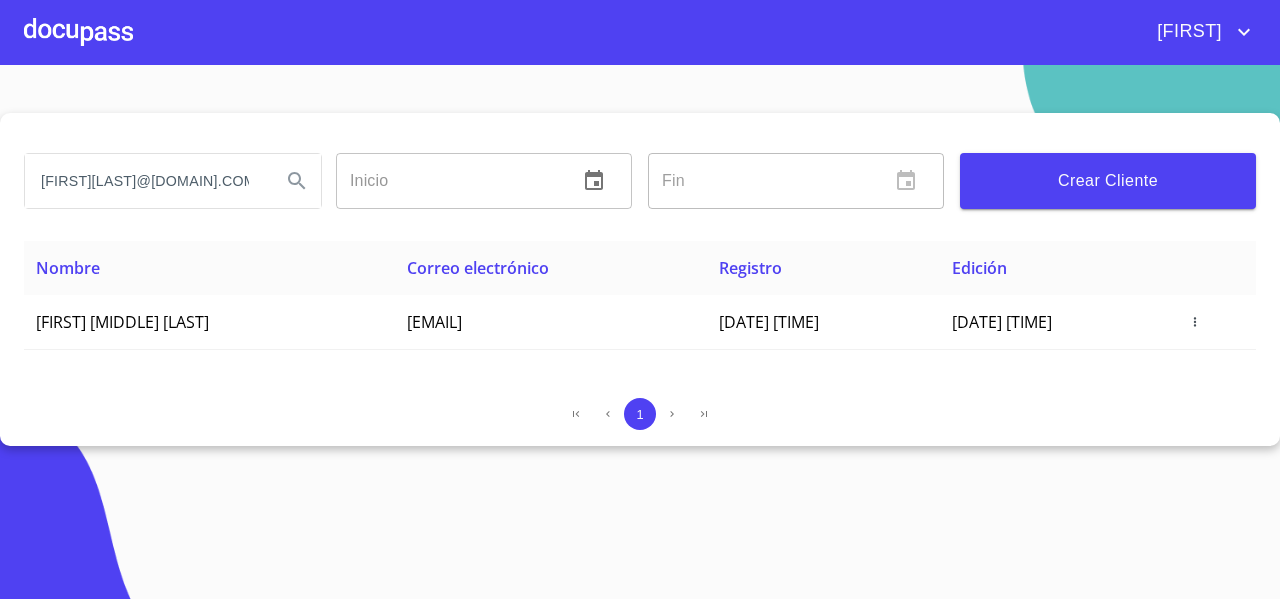 scroll, scrollTop: 0, scrollLeft: 0, axis: both 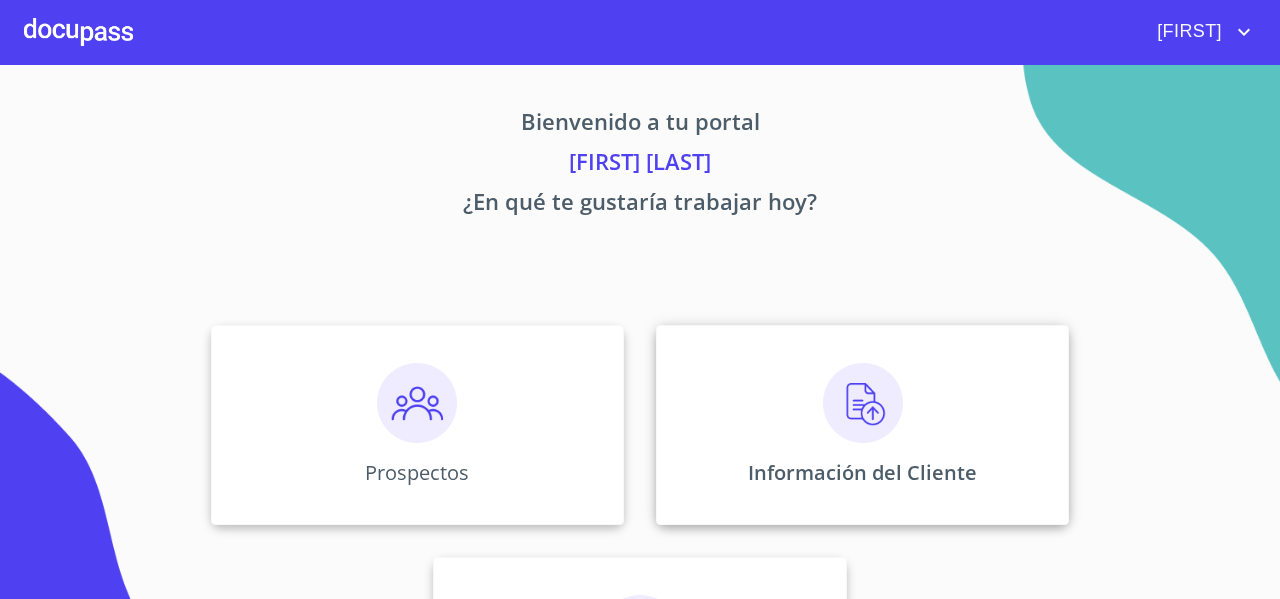 click on "Información del Cliente" at bounding box center (862, 425) 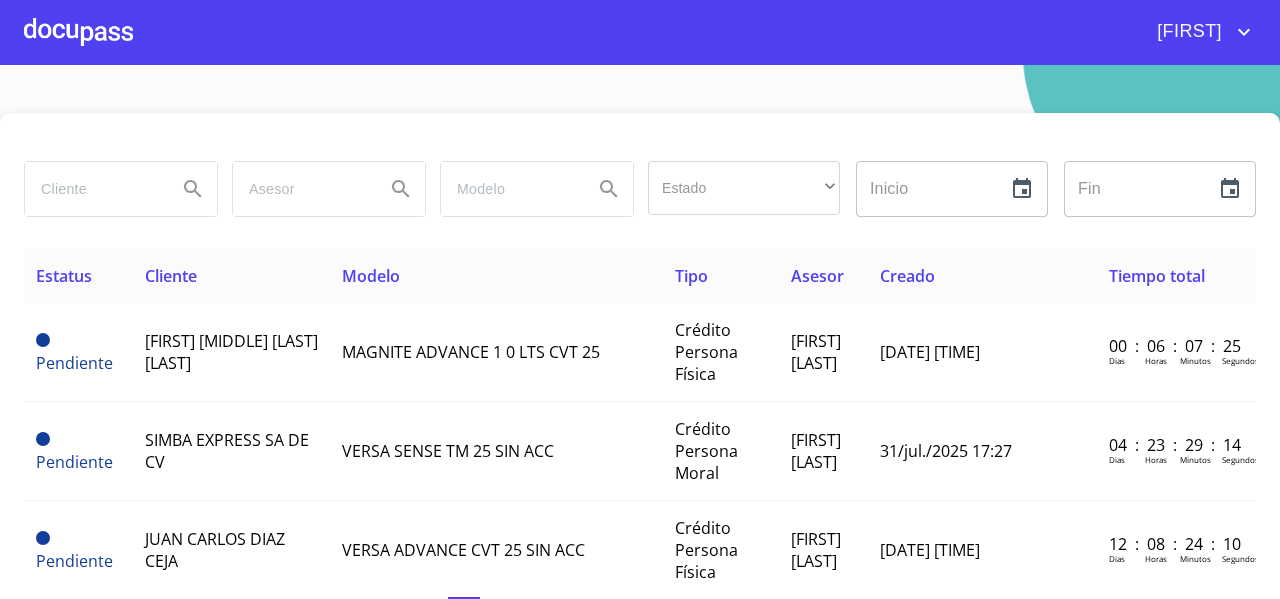 click at bounding box center [93, 189] 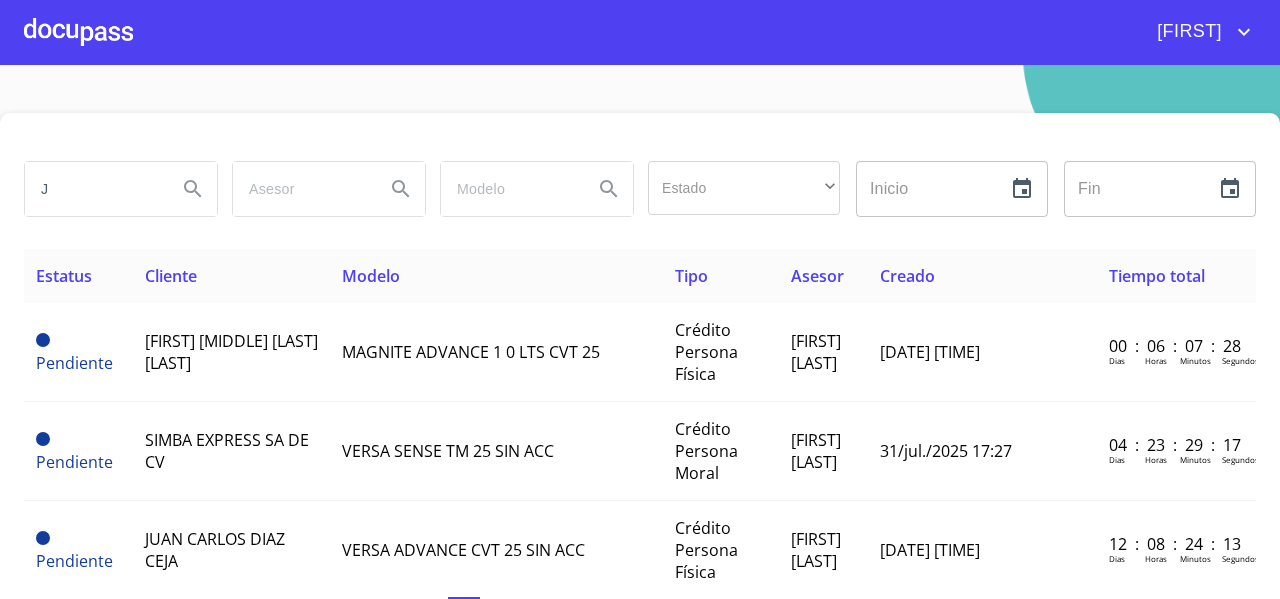 type on "J" 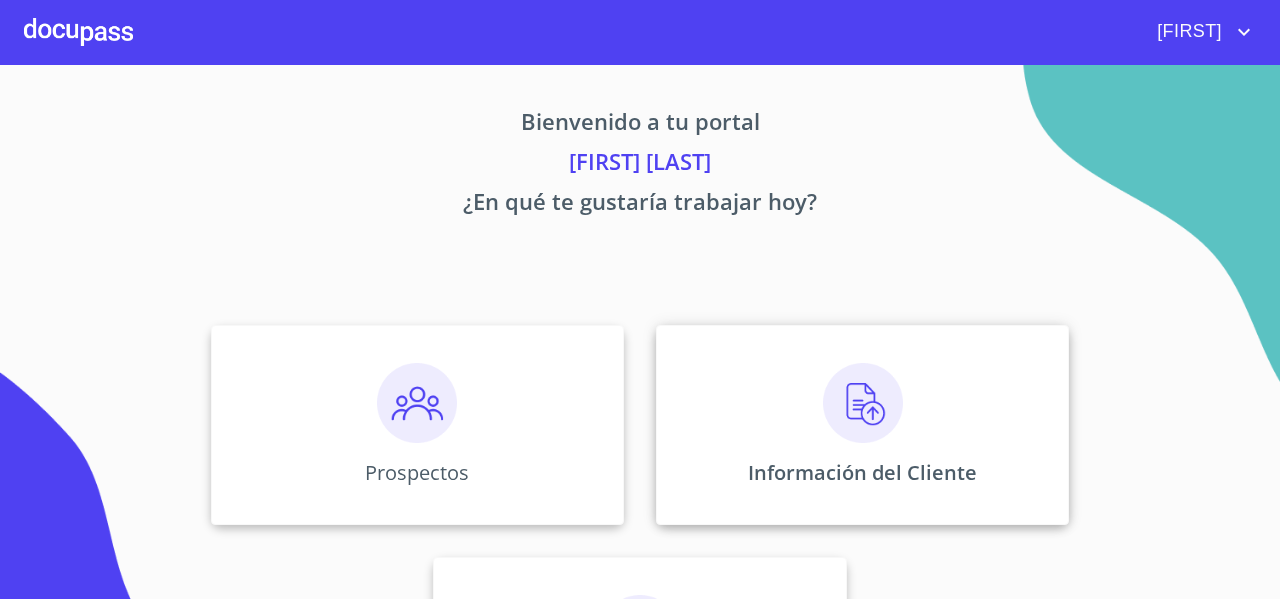 click on "Información del Cliente" at bounding box center (862, 425) 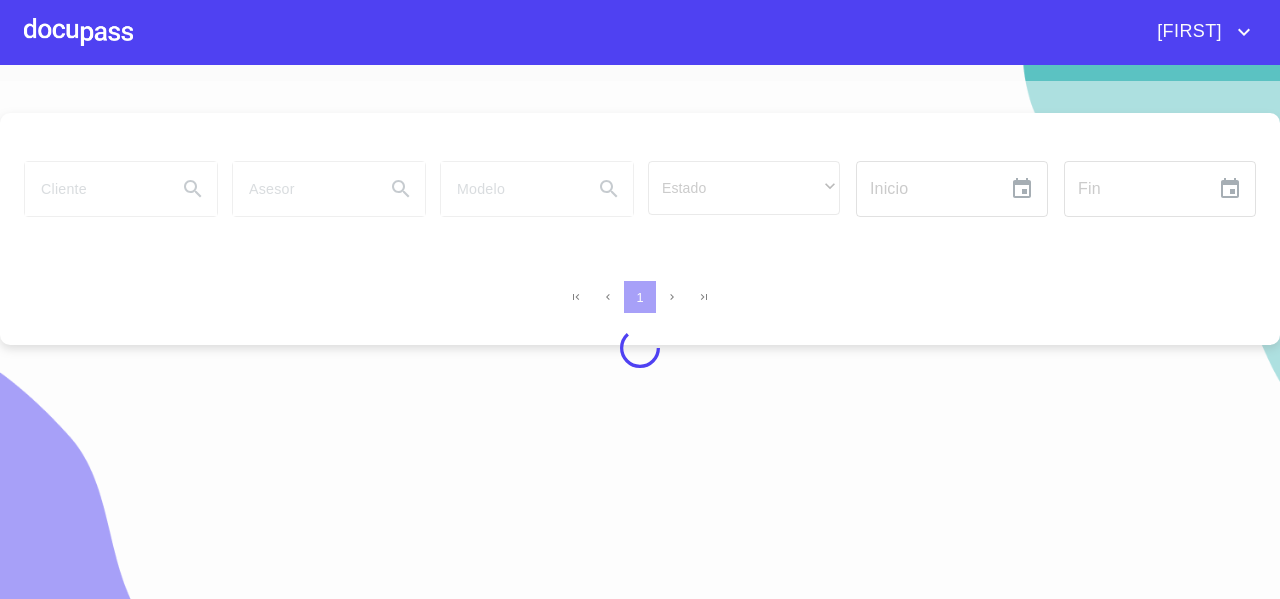 click at bounding box center [640, 348] 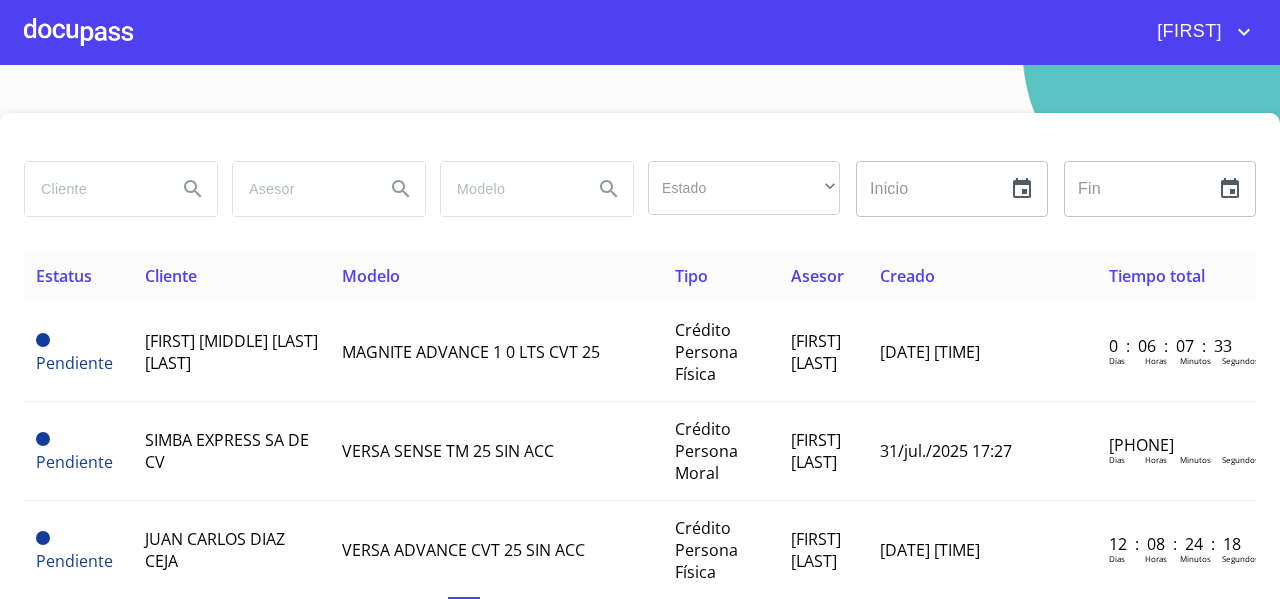 click at bounding box center (93, 189) 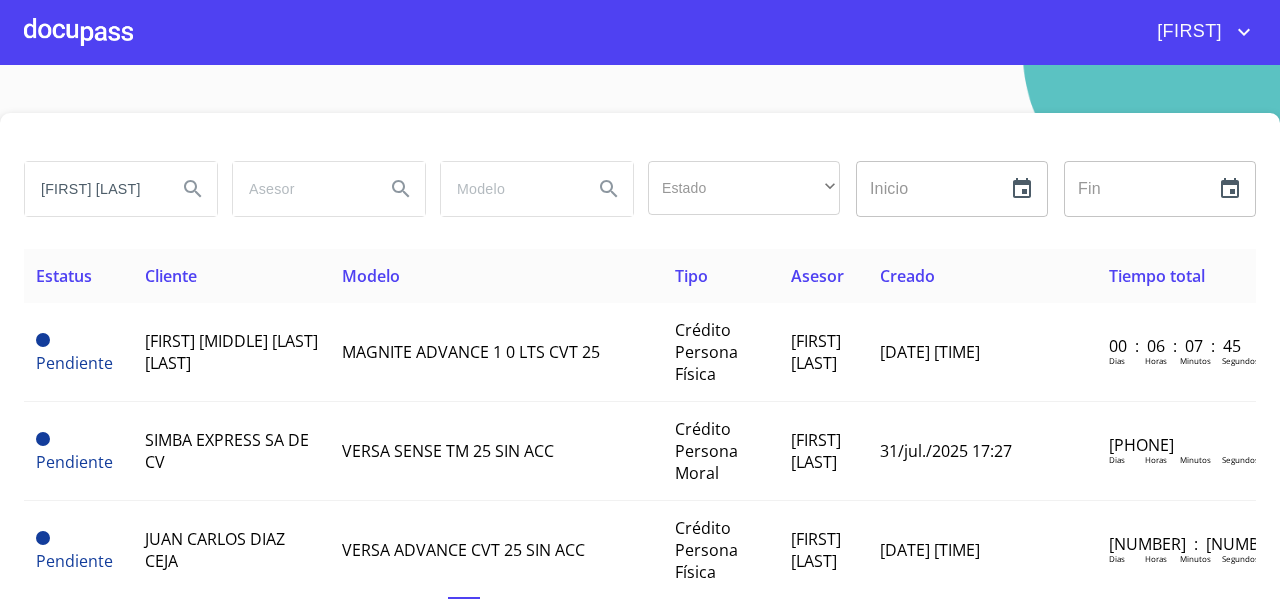 scroll, scrollTop: 0, scrollLeft: 19, axis: horizontal 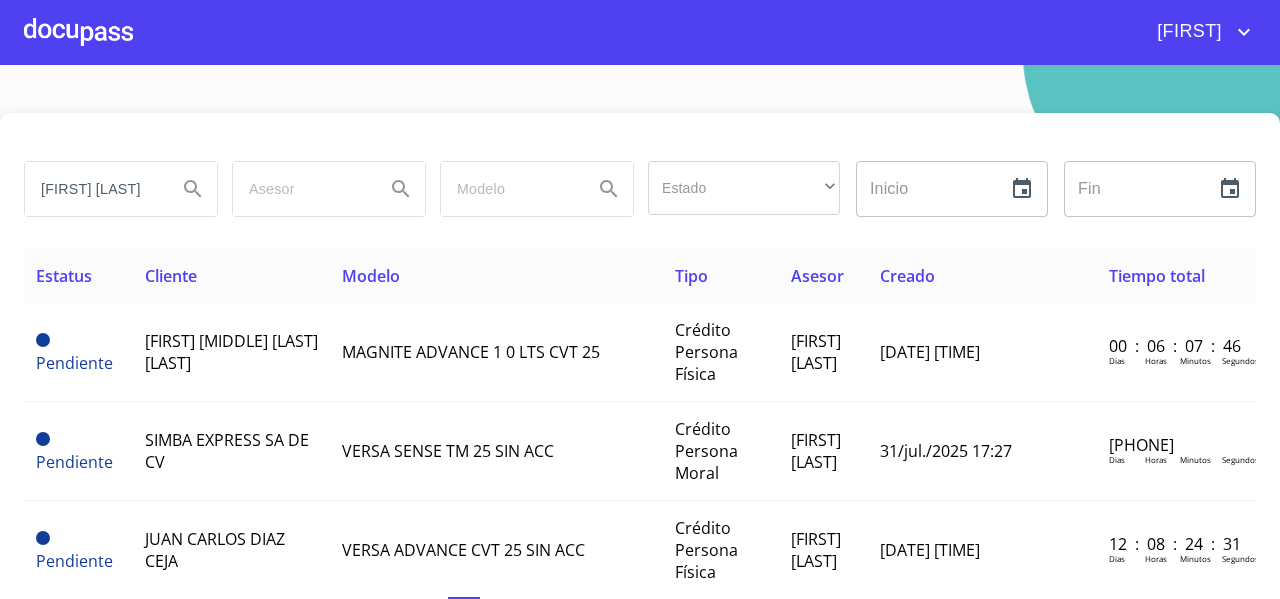type on "[FIRST] [LAST]" 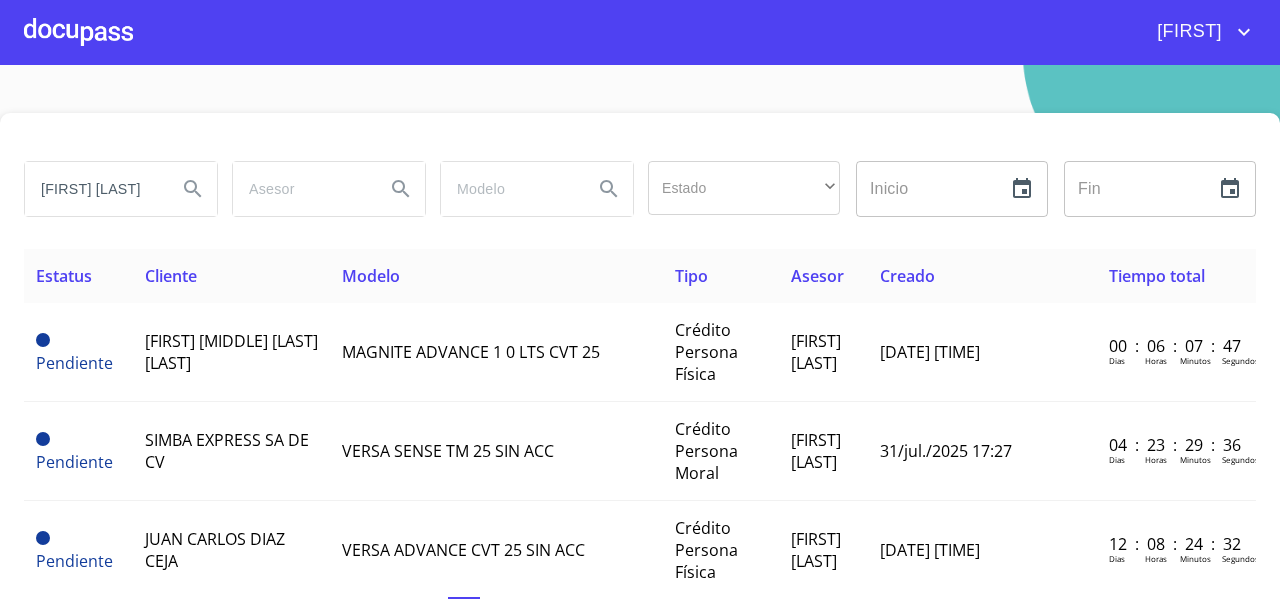 click at bounding box center [640, 137] 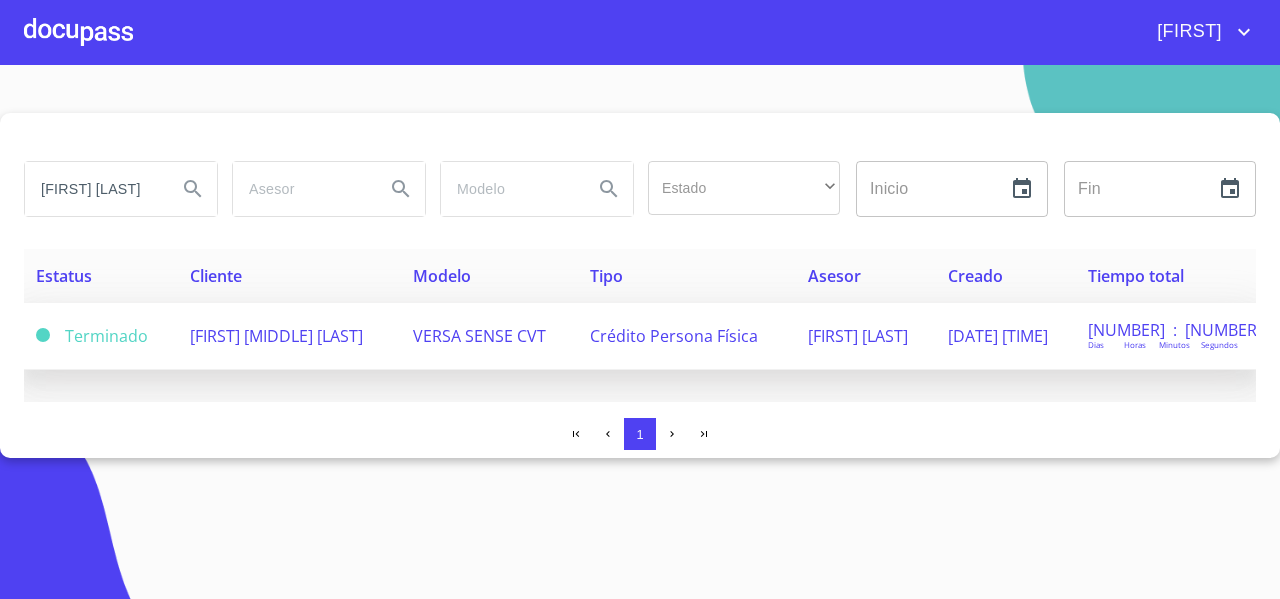 click on "[FIRST] [MIDDLE] [LAST]" at bounding box center (276, 336) 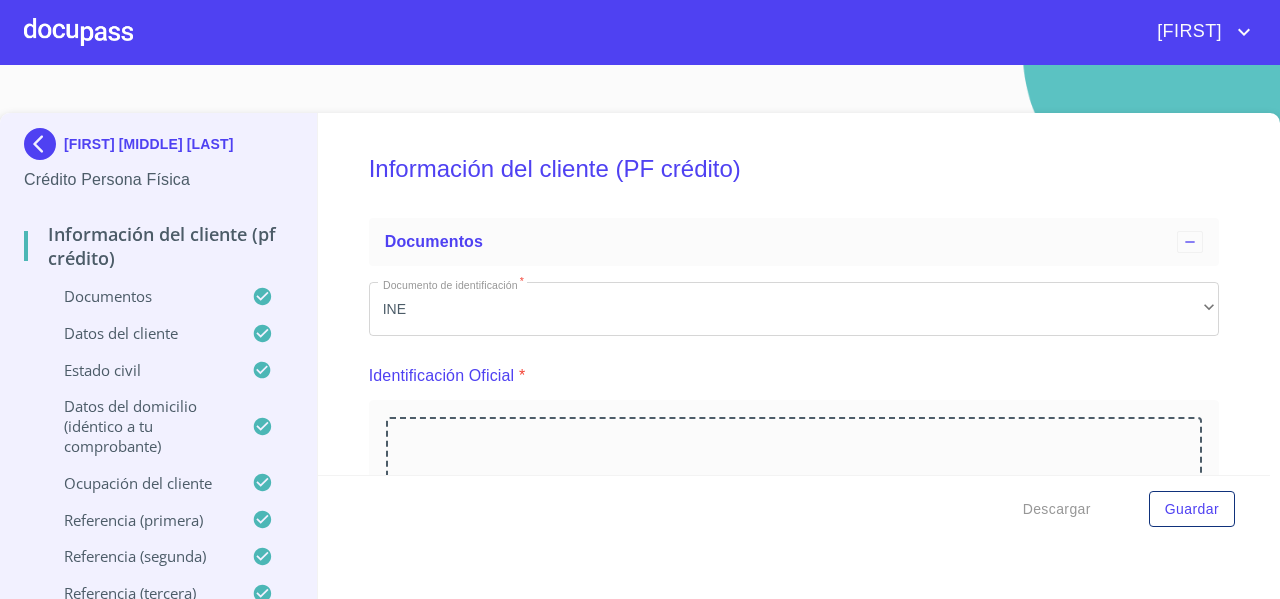 scroll, scrollTop: 221, scrollLeft: 0, axis: vertical 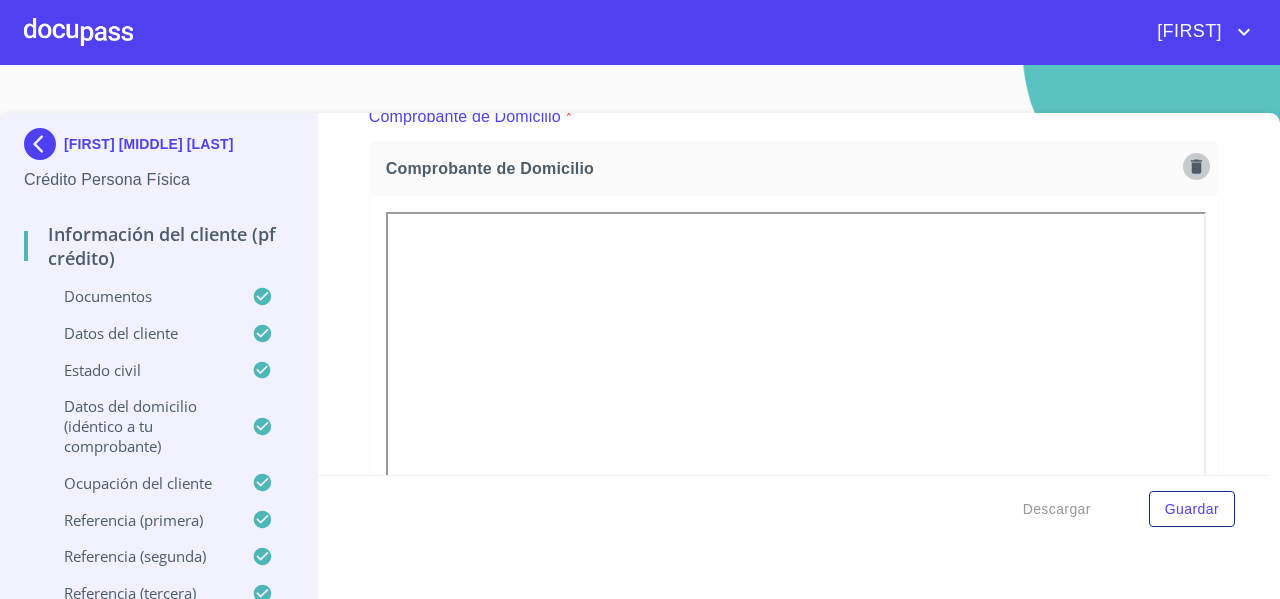 click 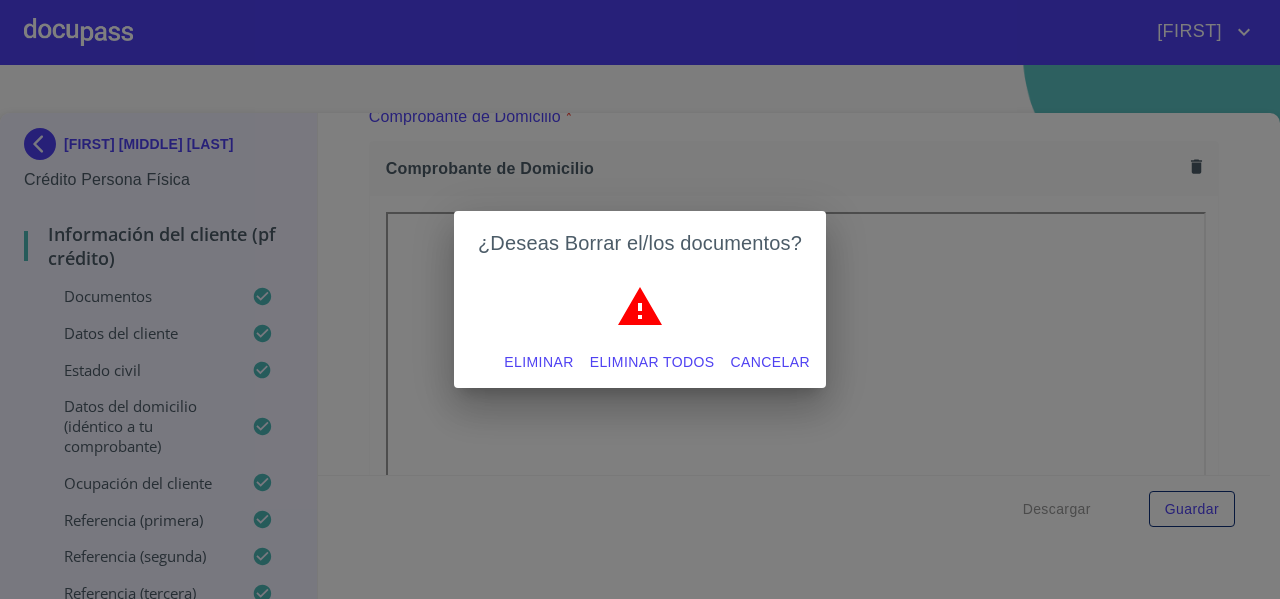 click on "¿Deseas Borrar el/los documentos? Eliminar Eliminar todos Cancelar" at bounding box center (640, 299) 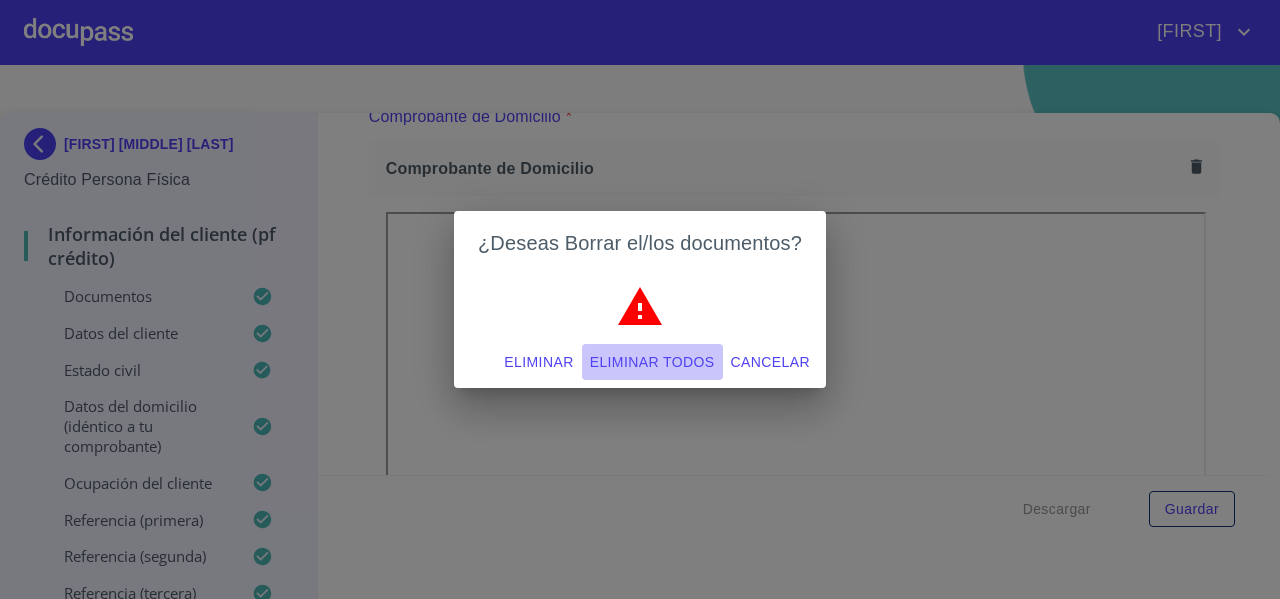 click on "Eliminar todos" at bounding box center [652, 362] 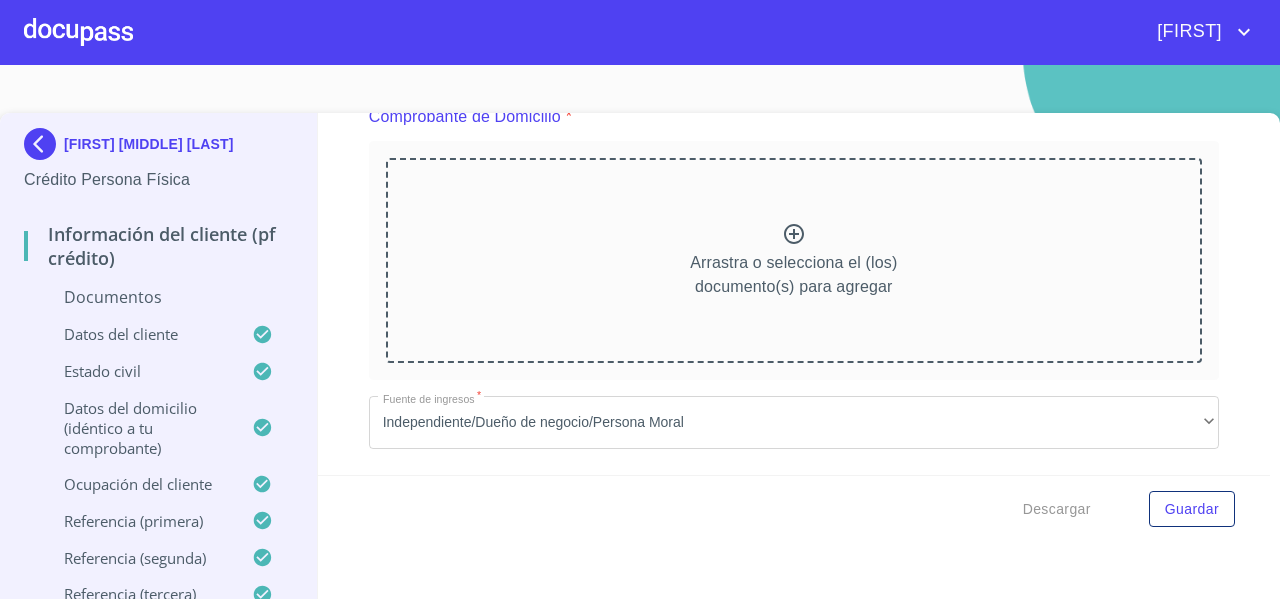 click on "Arrastra o selecciona el (los) documento(s) para agregar" at bounding box center (794, 260) 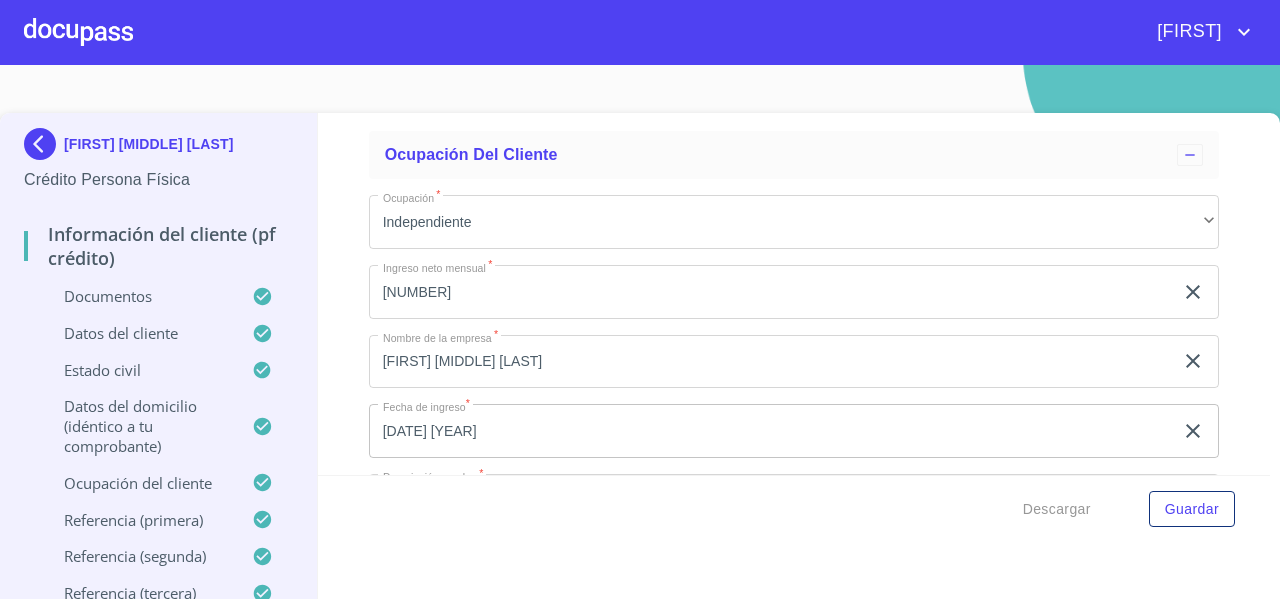 scroll, scrollTop: 7191, scrollLeft: 0, axis: vertical 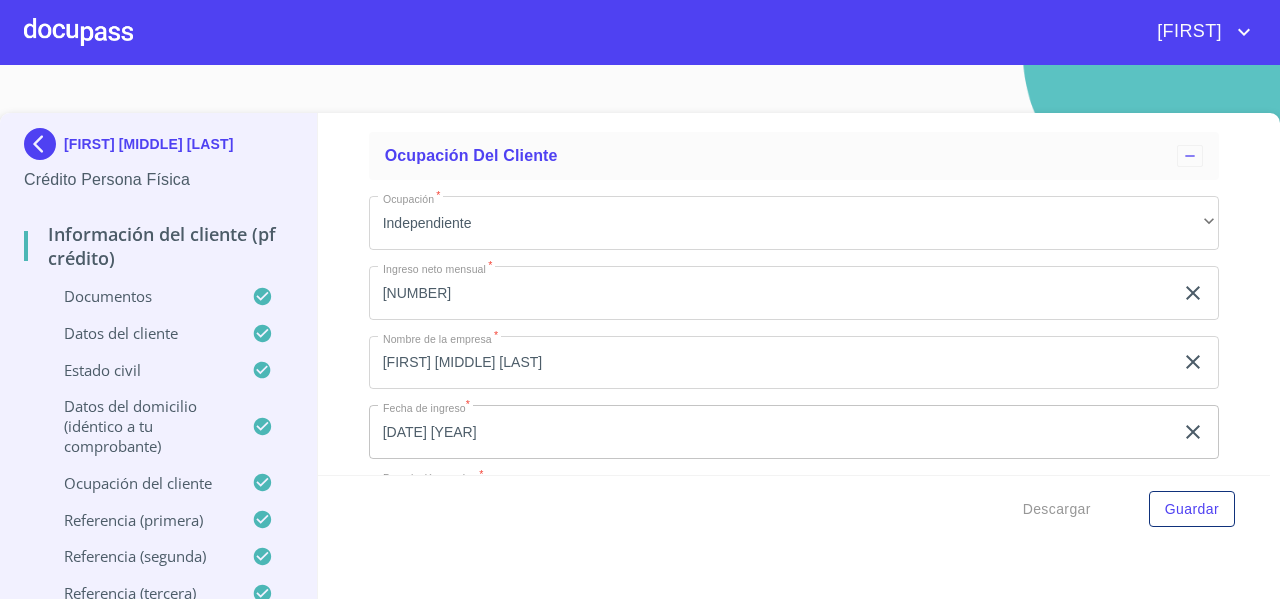 click at bounding box center [78, 32] 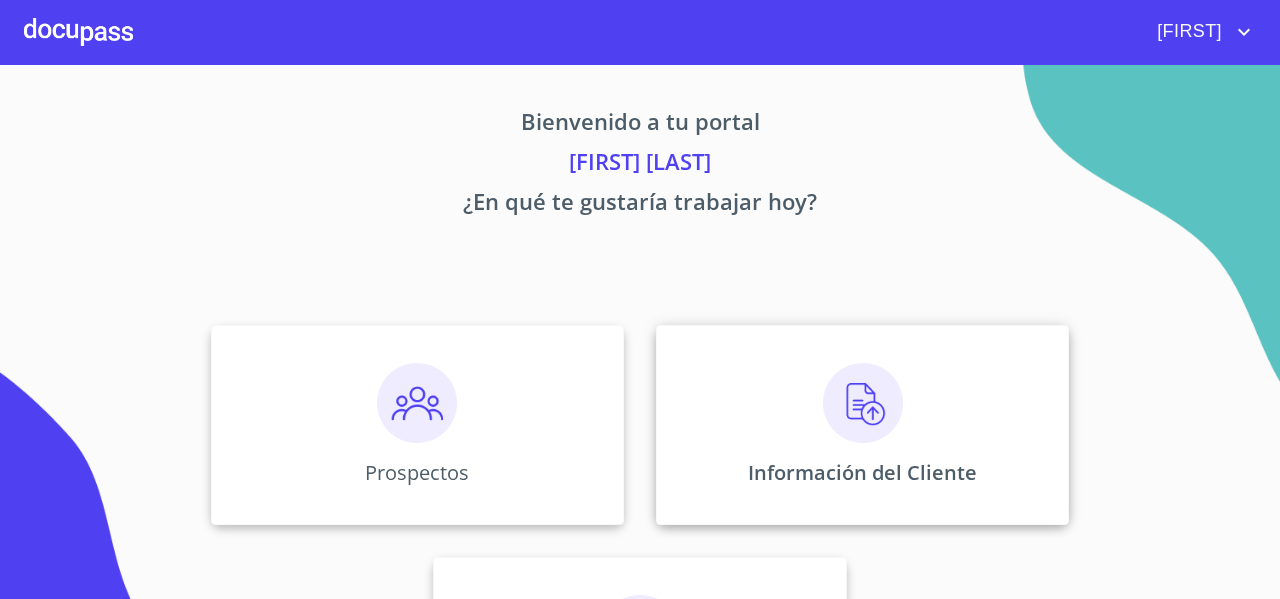 click on "Información del Cliente" at bounding box center (862, 425) 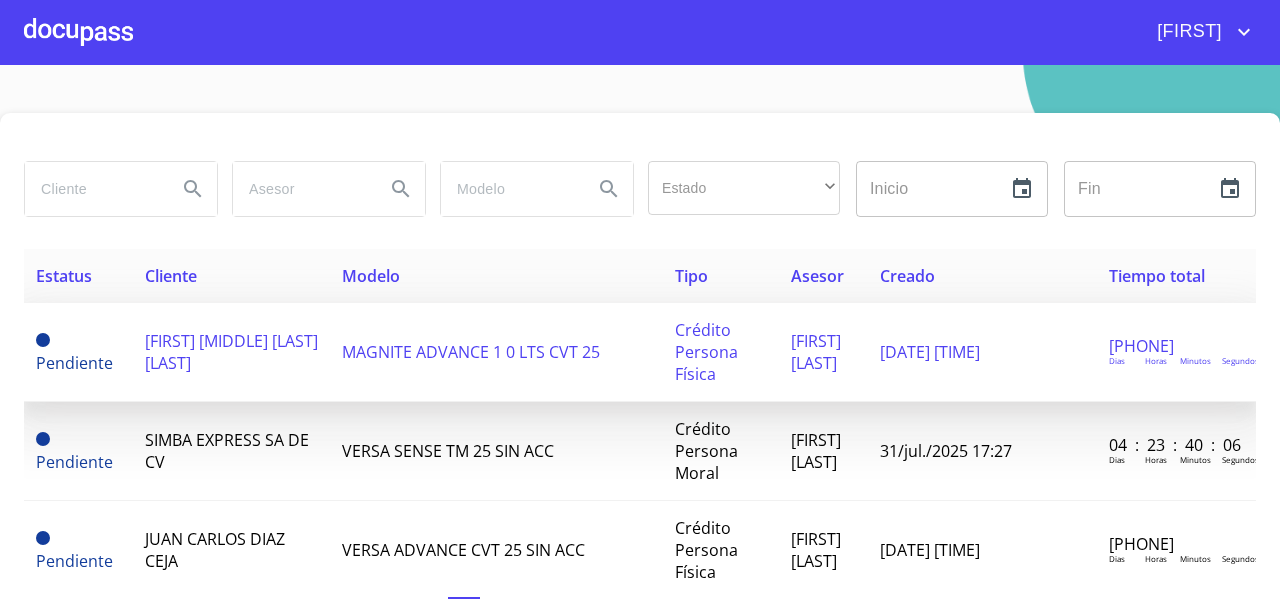click on "[FIRST] [MIDDLE] [LAST] [LAST]" at bounding box center [231, 352] 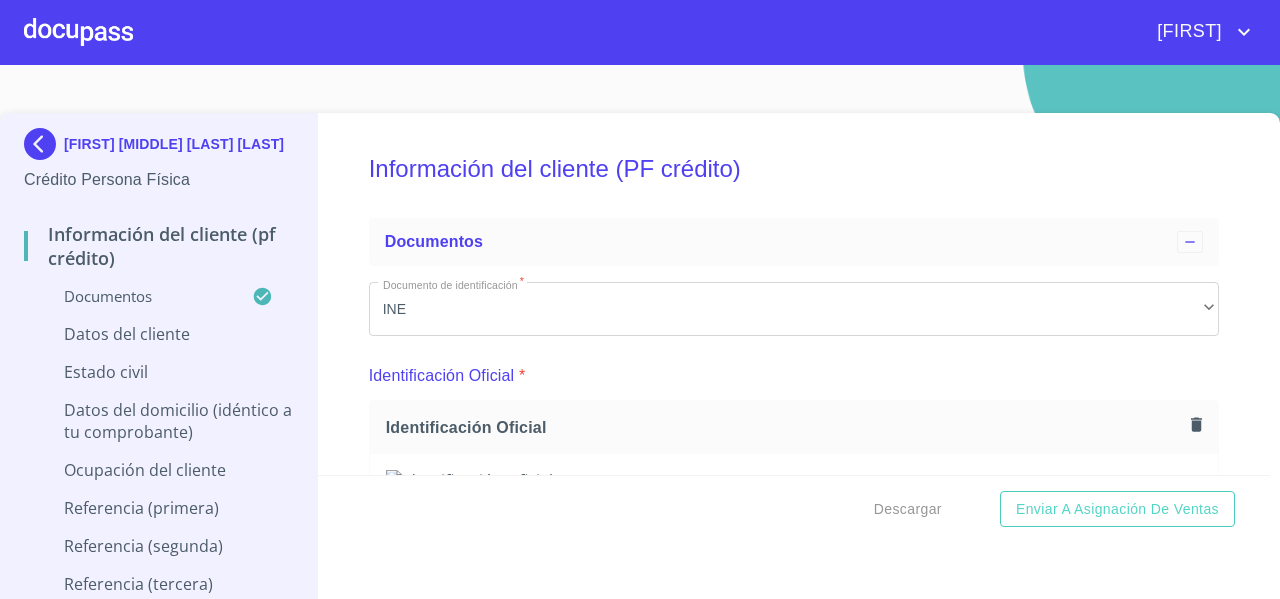 scroll, scrollTop: 0, scrollLeft: 0, axis: both 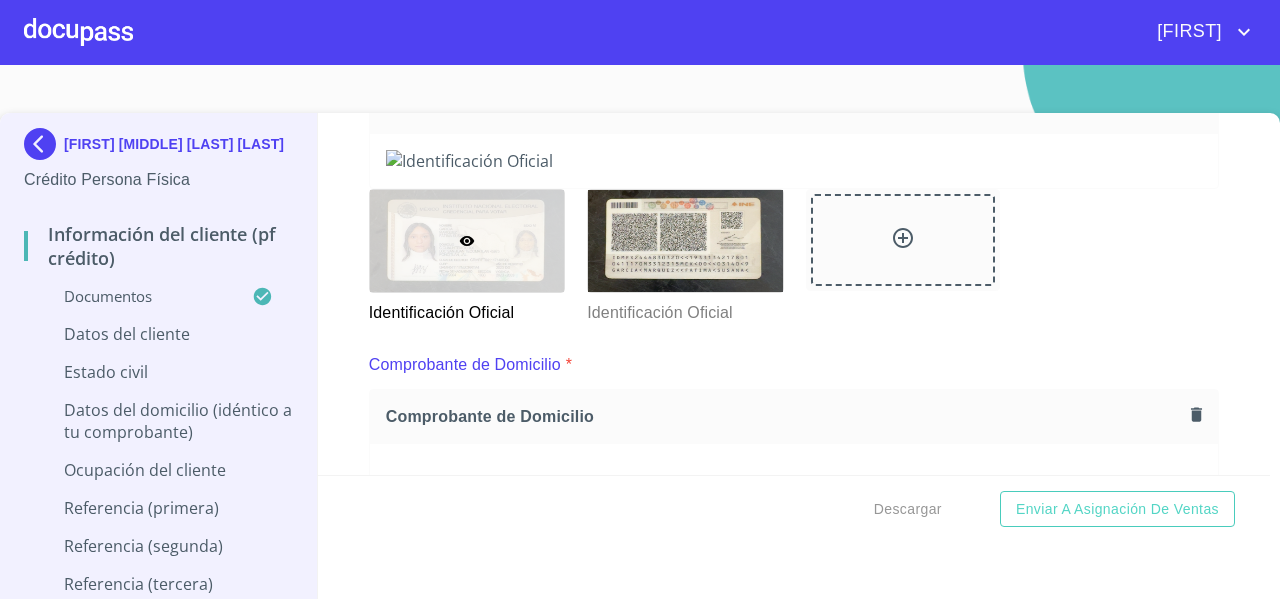 click at bounding box center (794, 161) 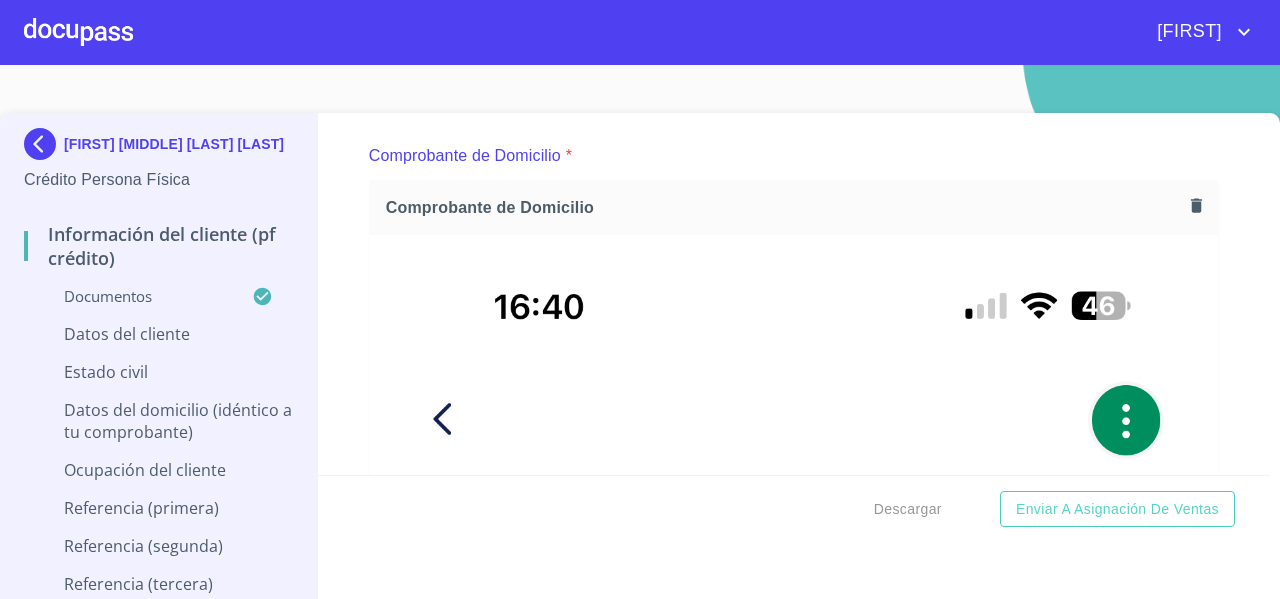 scroll, scrollTop: 528, scrollLeft: 0, axis: vertical 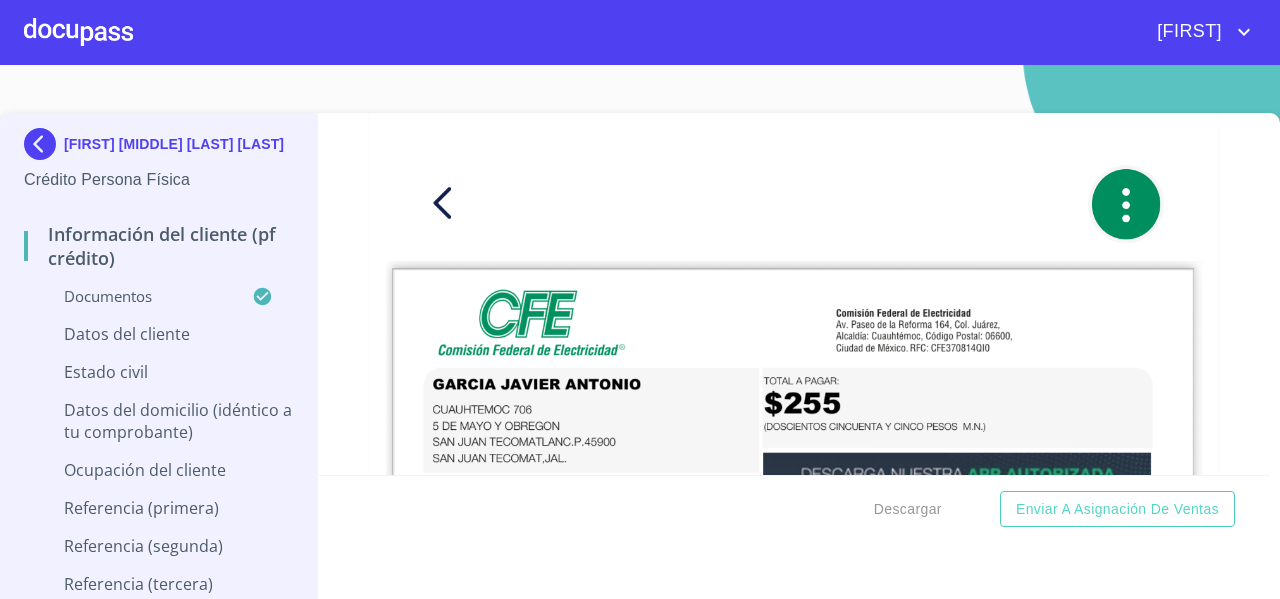 click at bounding box center (685, -184) 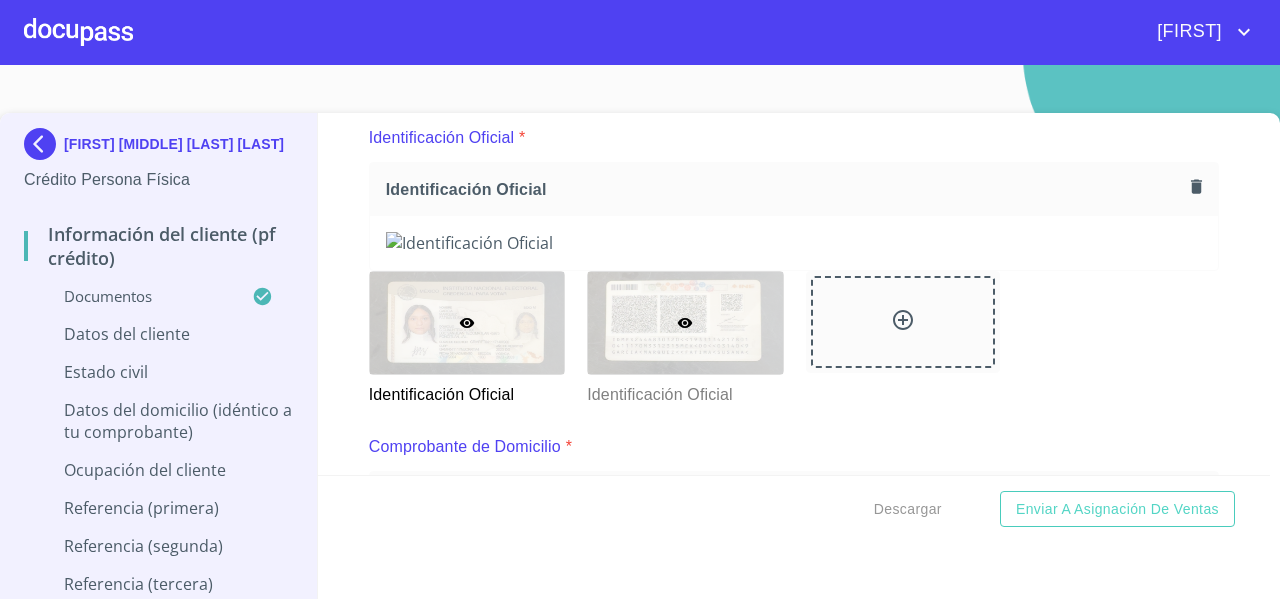 scroll, scrollTop: 22, scrollLeft: 0, axis: vertical 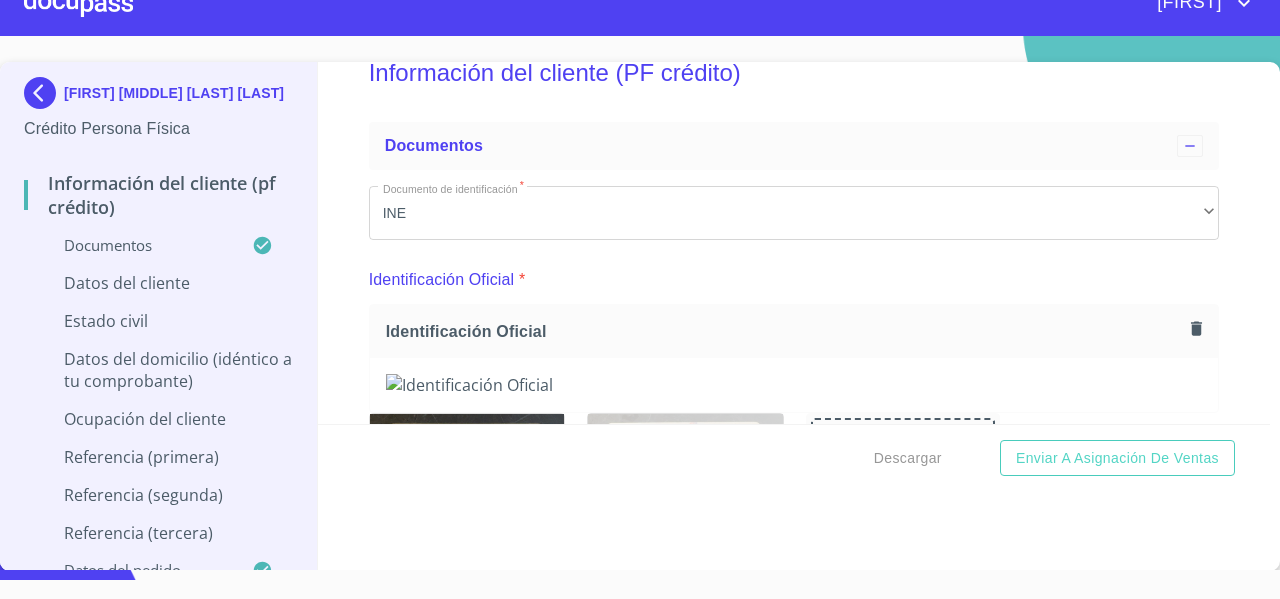 click on "Identificación Oficial" at bounding box center [784, 331] 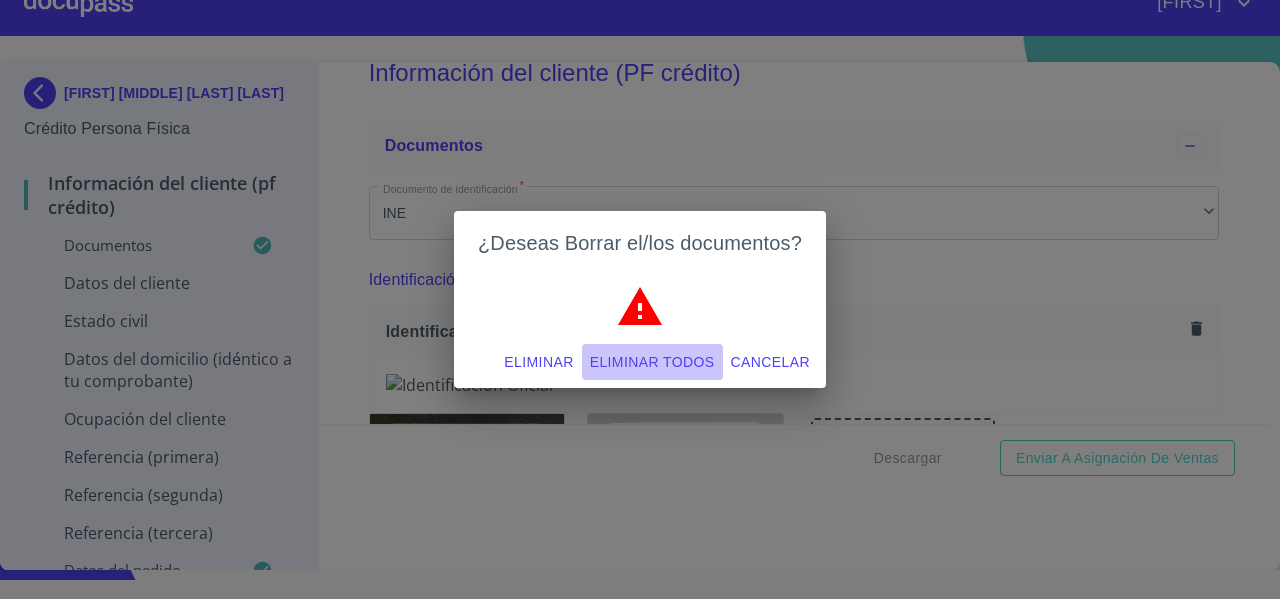 click on "Eliminar todos" at bounding box center (652, 362) 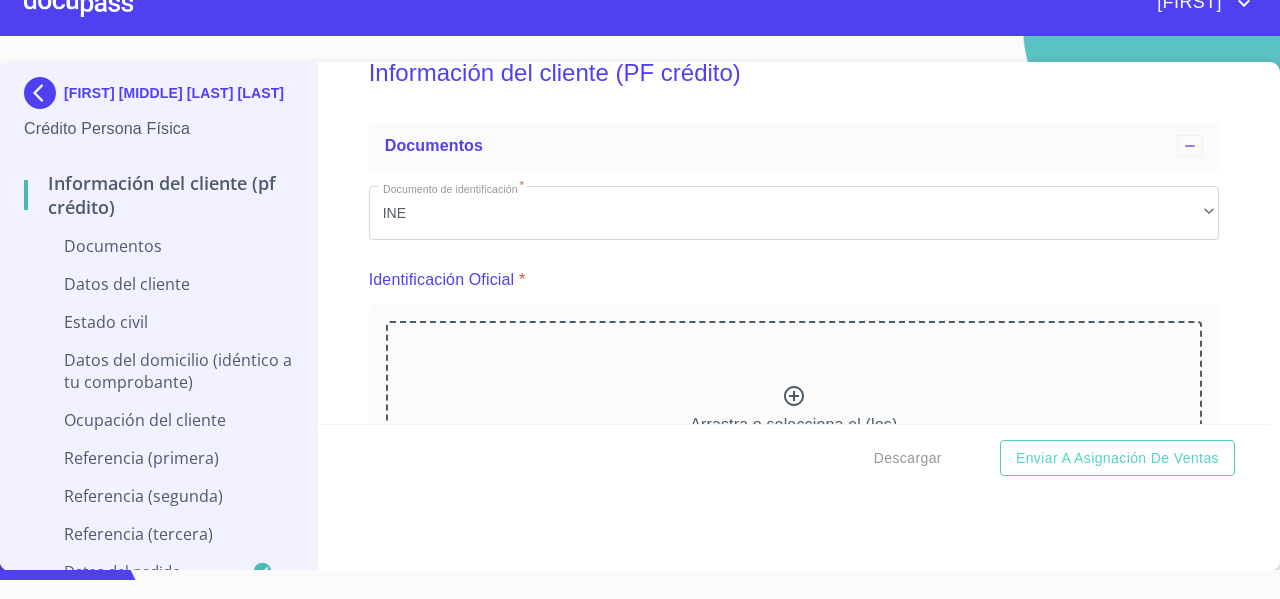 click on "Arrastra o selecciona el (los) documento(s) para agregar" at bounding box center [794, 423] 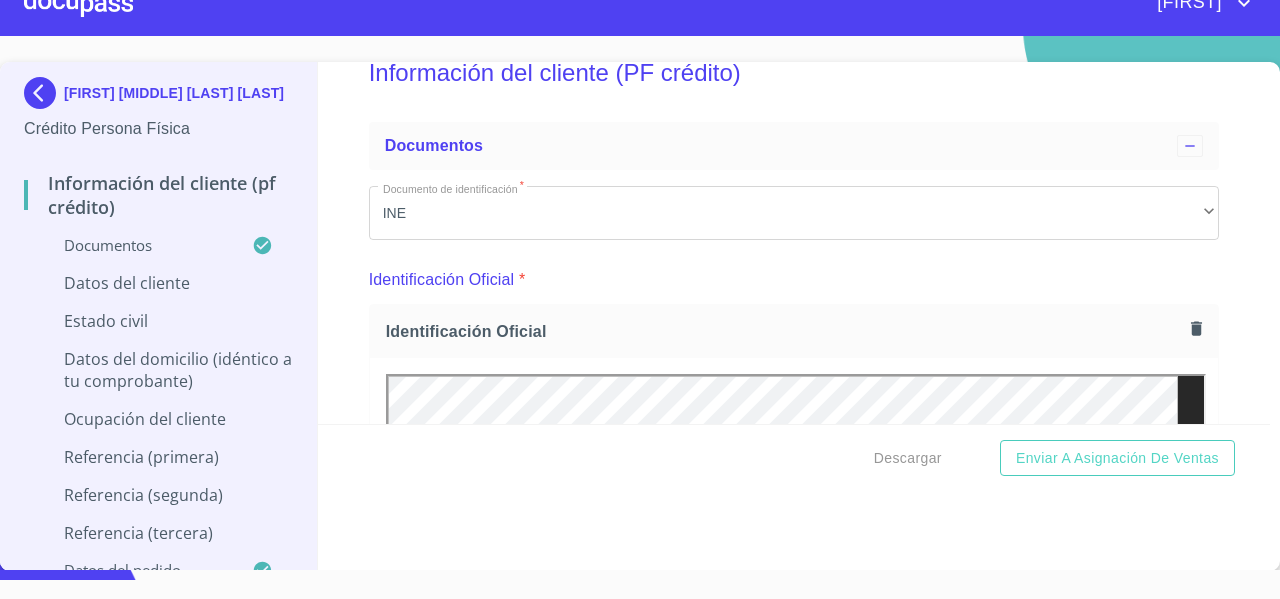 scroll, scrollTop: 0, scrollLeft: 0, axis: both 